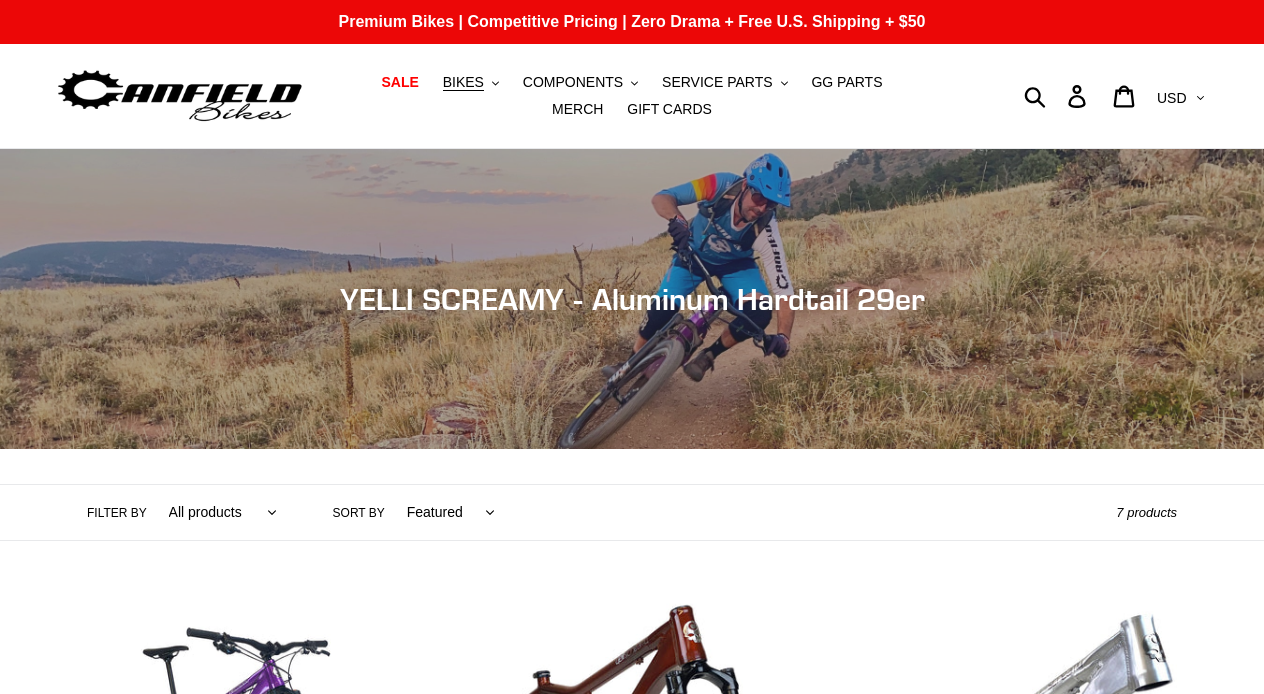 scroll, scrollTop: 285, scrollLeft: 0, axis: vertical 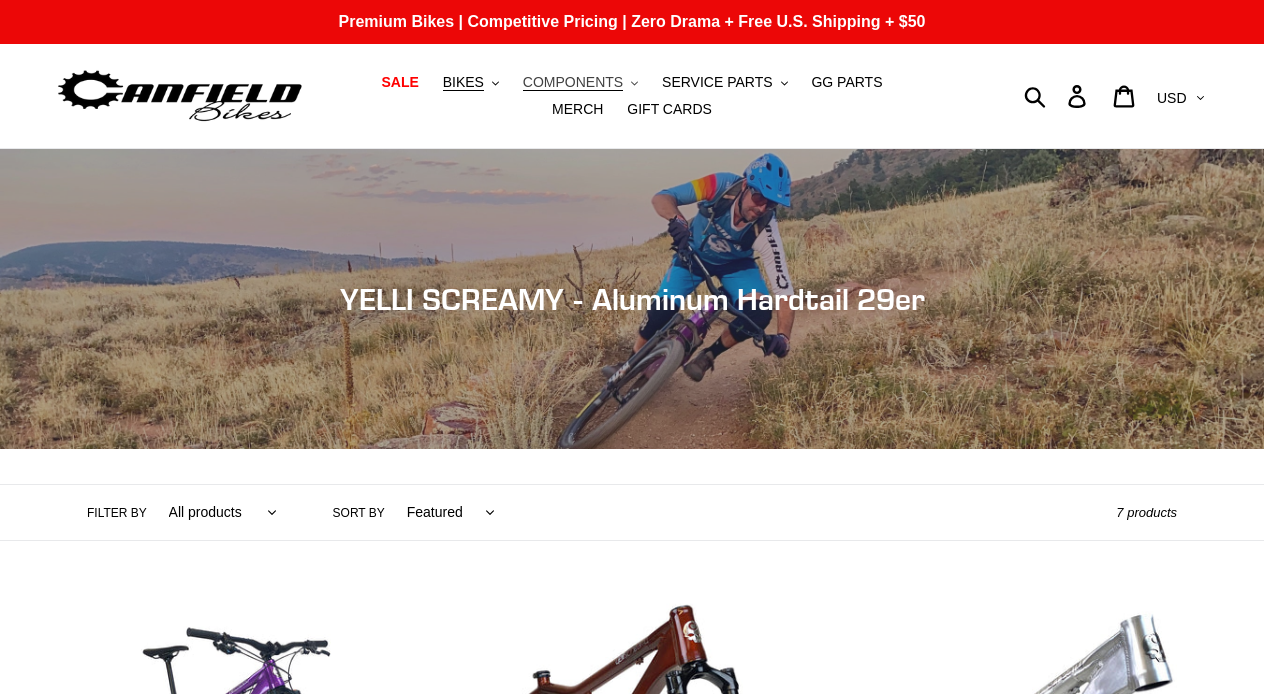 click on "COMPONENTS" at bounding box center [573, 82] 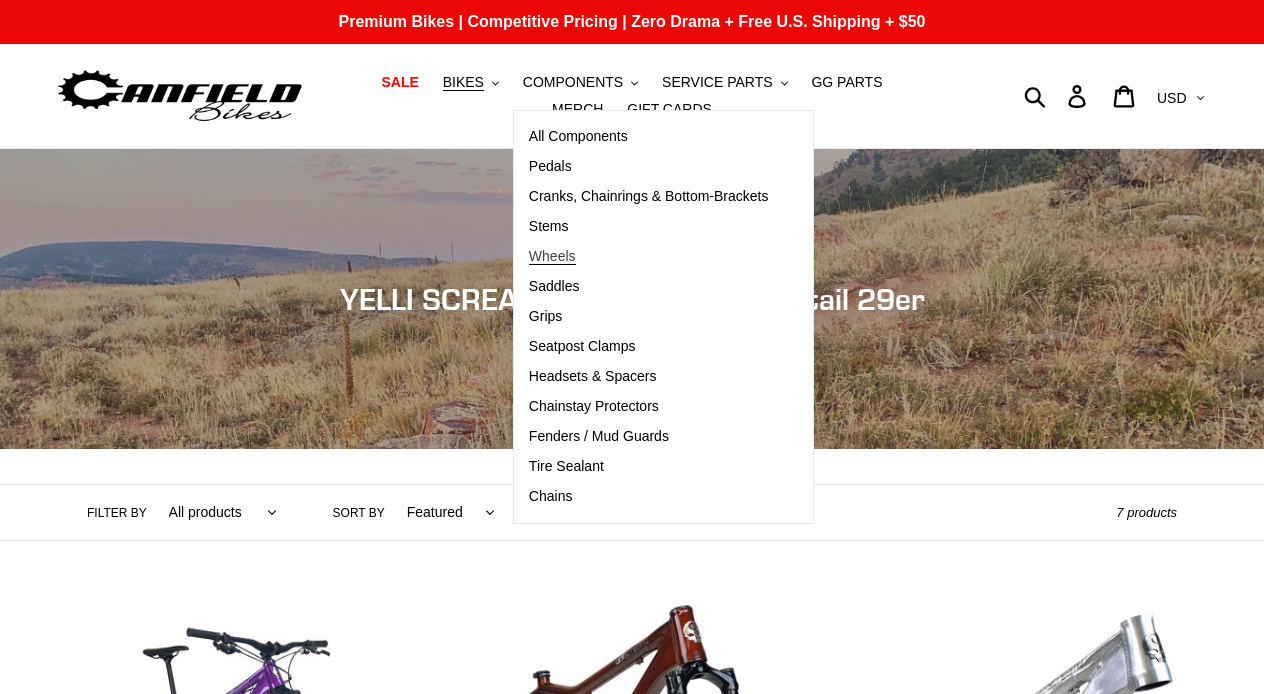 click on "Wheels" at bounding box center [552, 256] 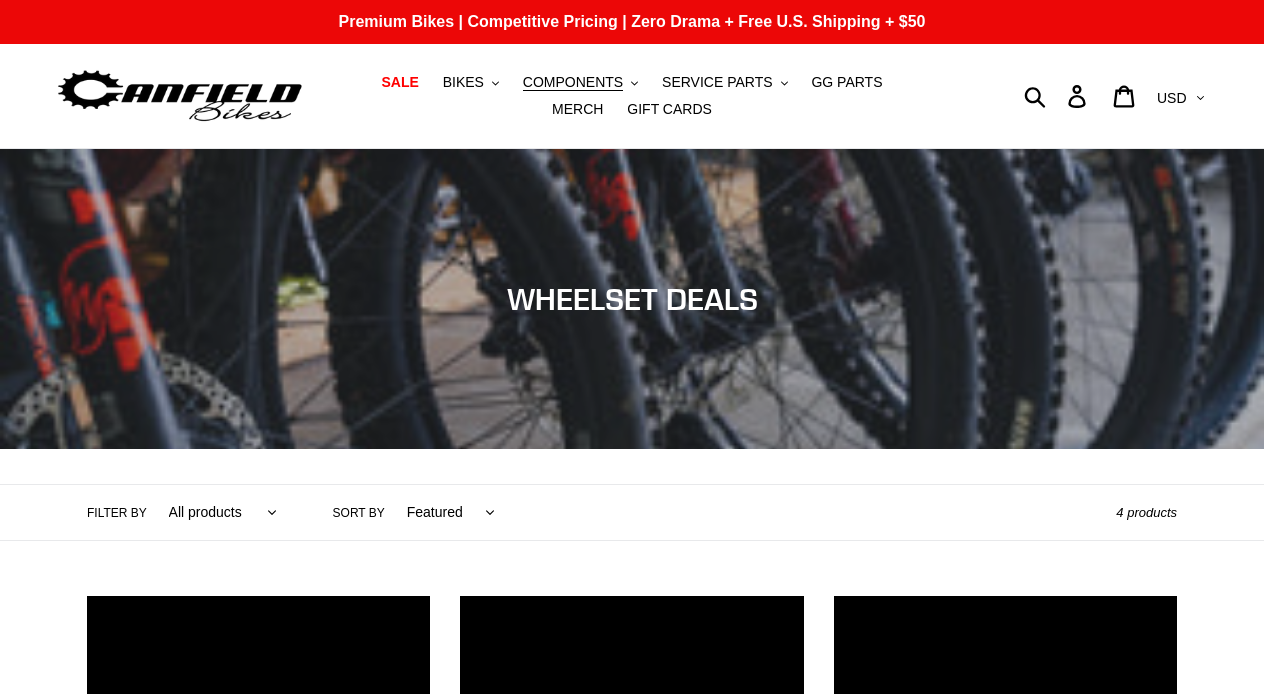 scroll, scrollTop: 0, scrollLeft: 0, axis: both 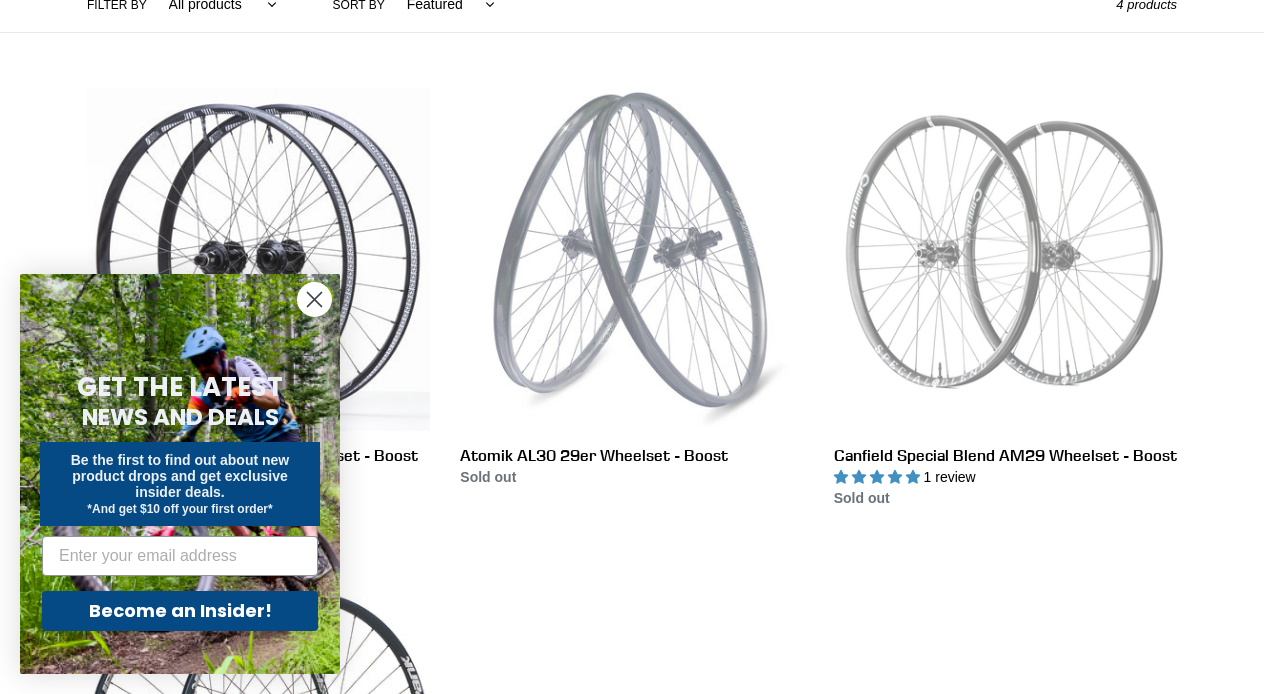 click 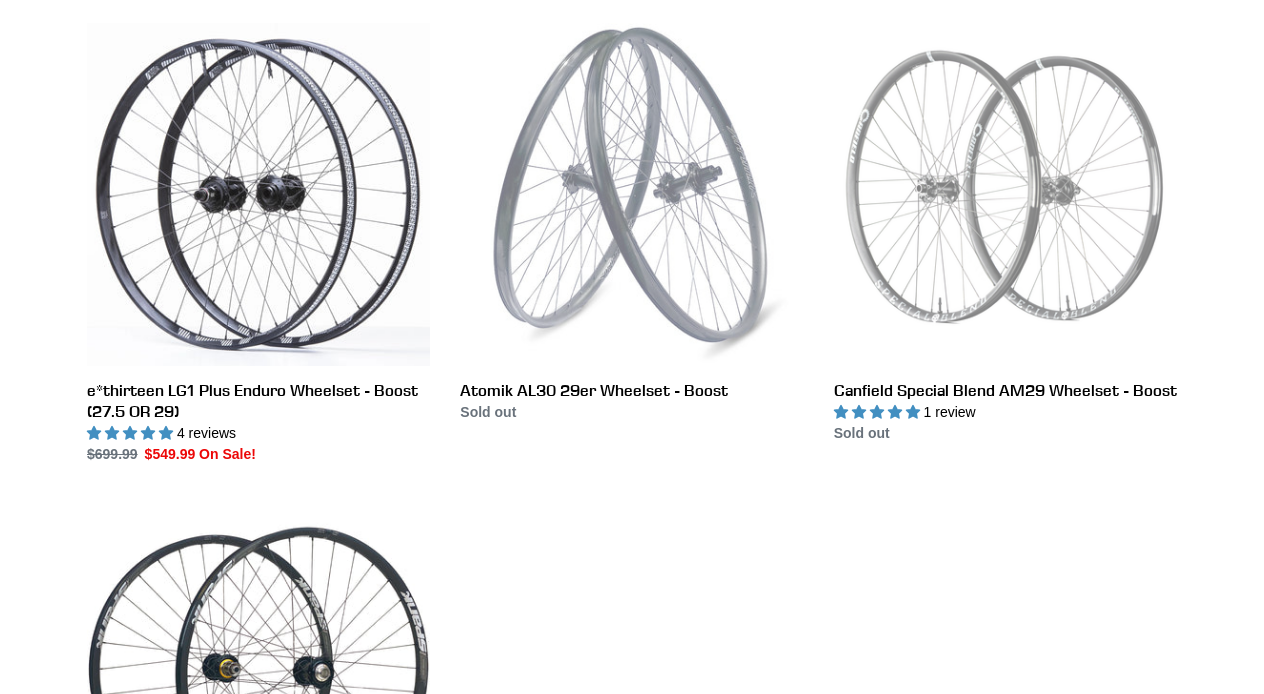 scroll, scrollTop: 577, scrollLeft: 0, axis: vertical 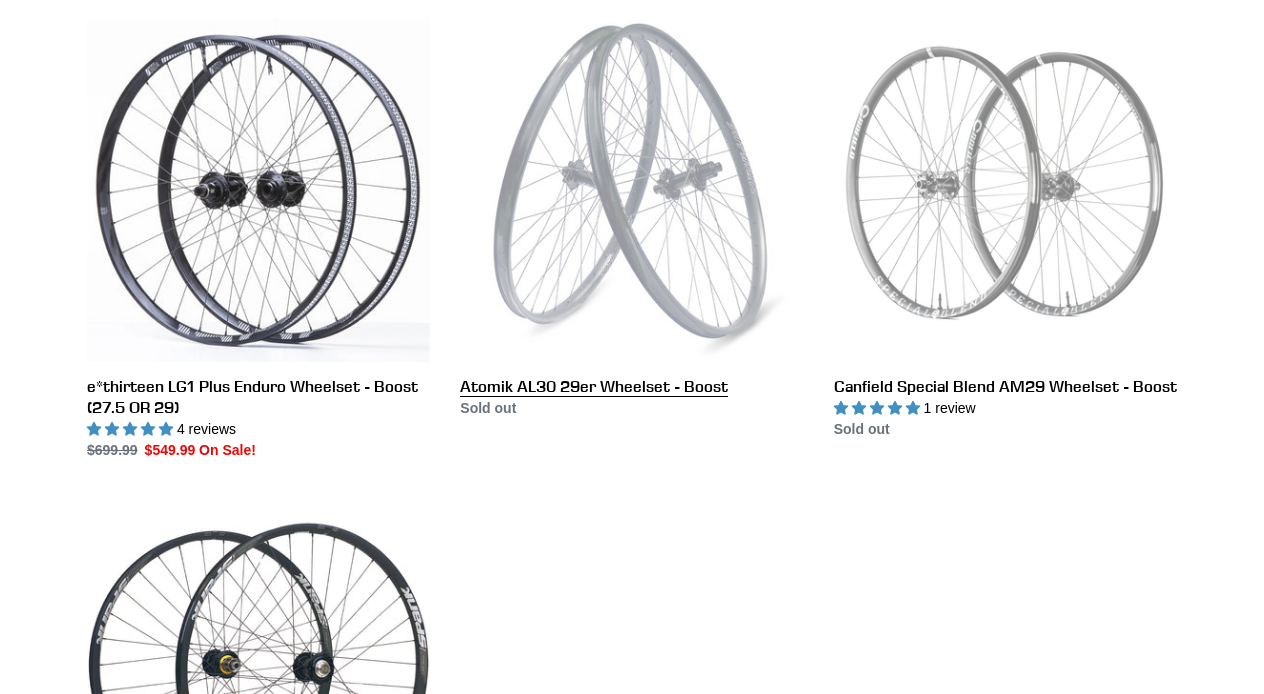click on "Atomik AL30 29er Wheelset - Boost" at bounding box center [631, 219] 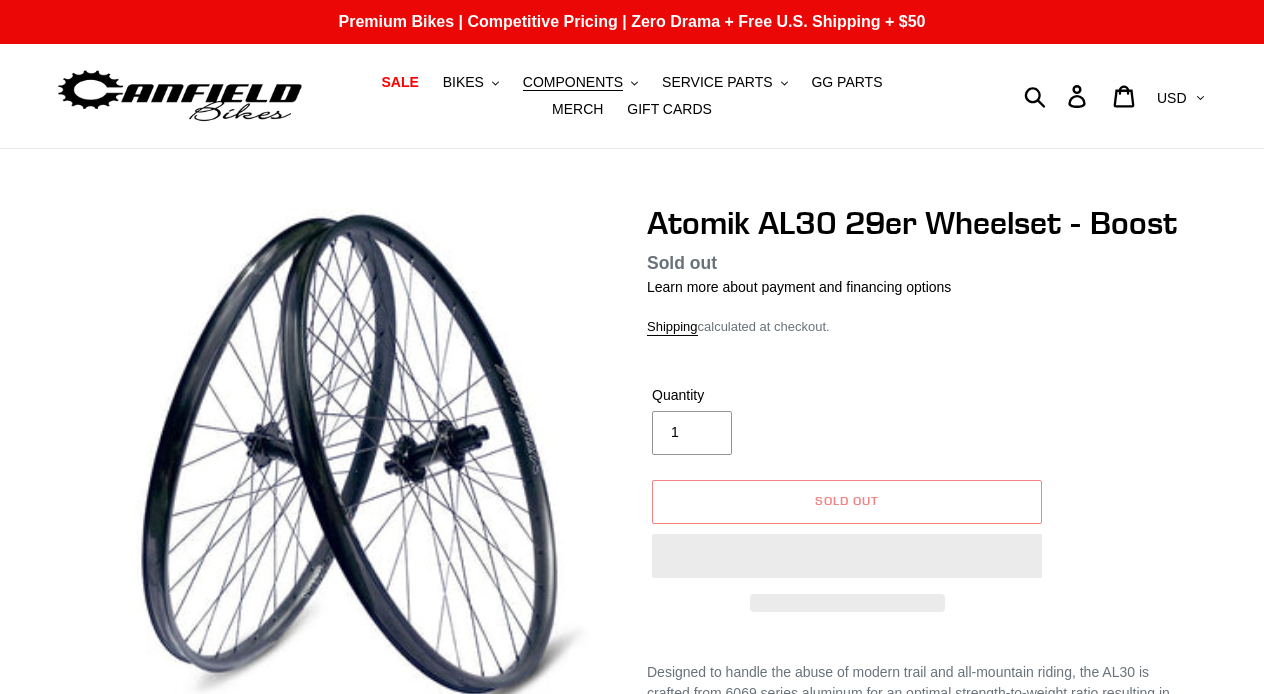 scroll, scrollTop: 0, scrollLeft: 0, axis: both 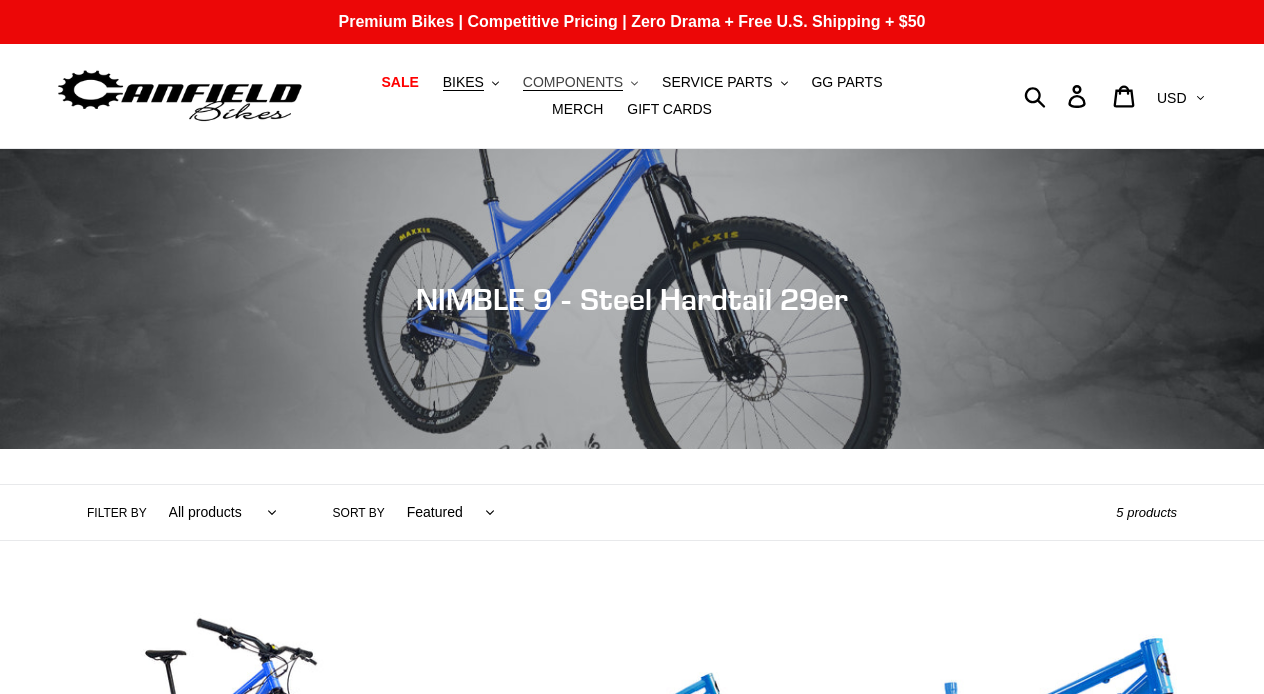 click on "COMPONENTS" at bounding box center (573, 82) 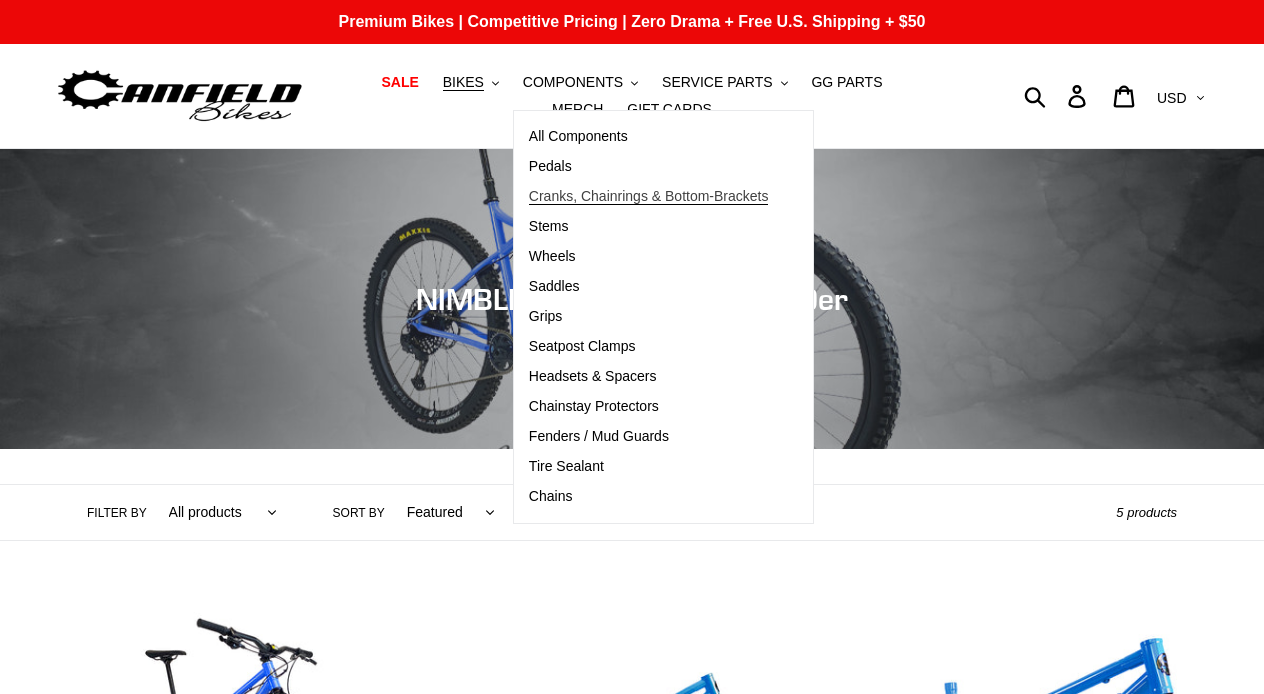 click on "Cranks, Chainrings & Bottom-Brackets" at bounding box center (649, 196) 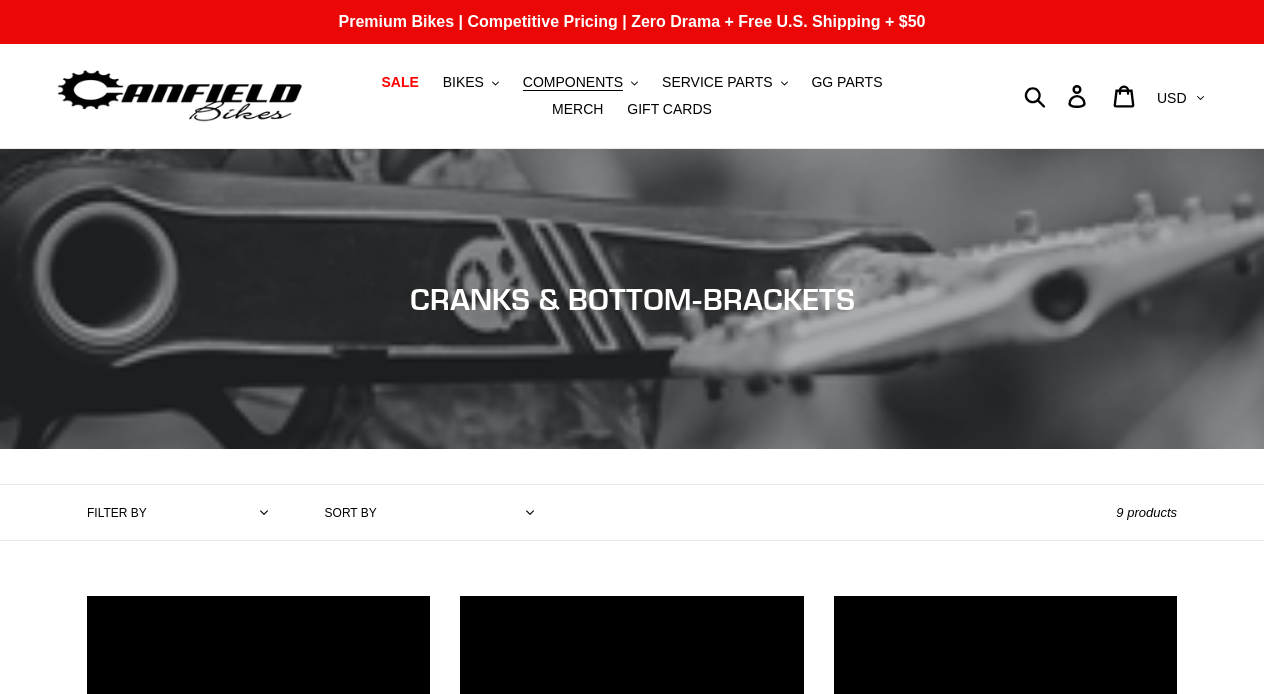 scroll, scrollTop: 0, scrollLeft: 0, axis: both 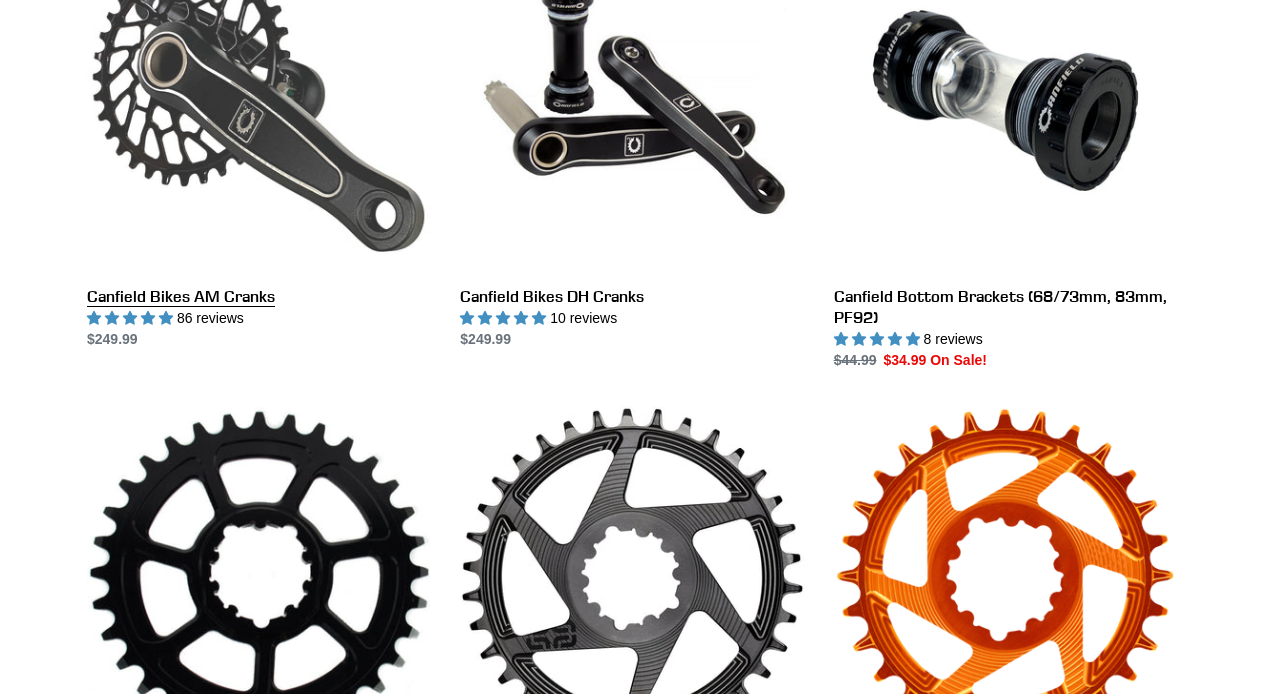 click on "Canfield Bikes AM Cranks" at bounding box center (258, 139) 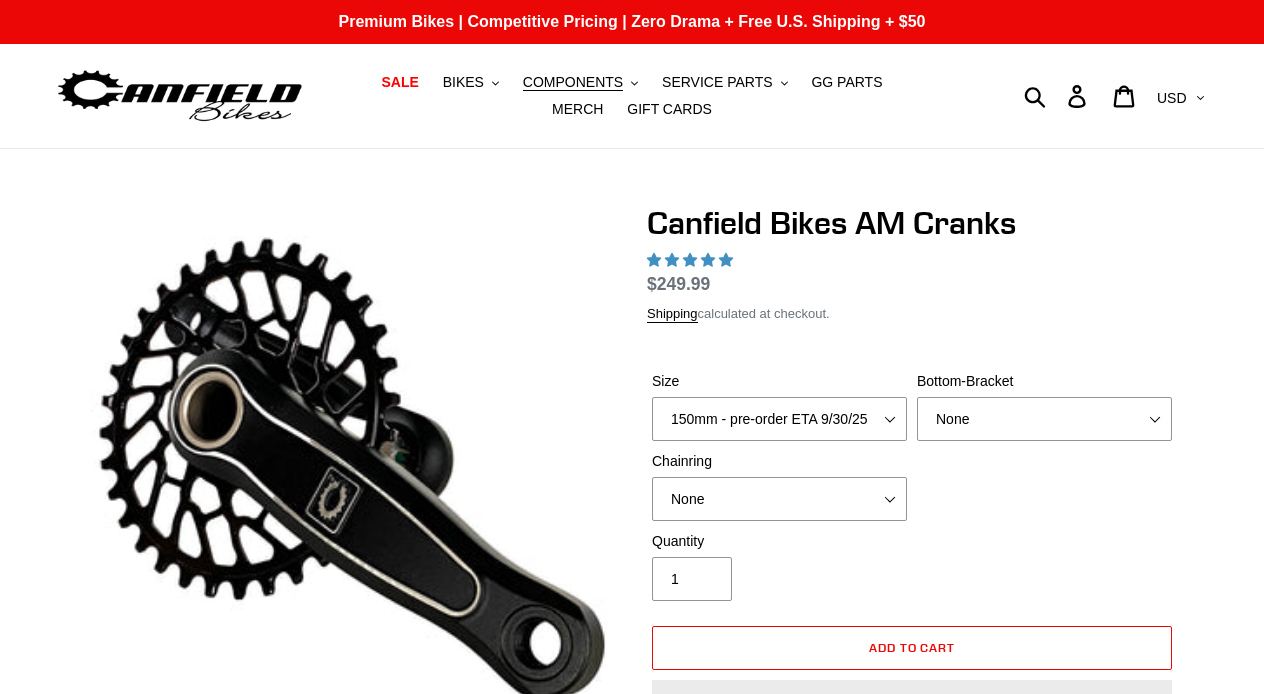 scroll, scrollTop: 0, scrollLeft: 0, axis: both 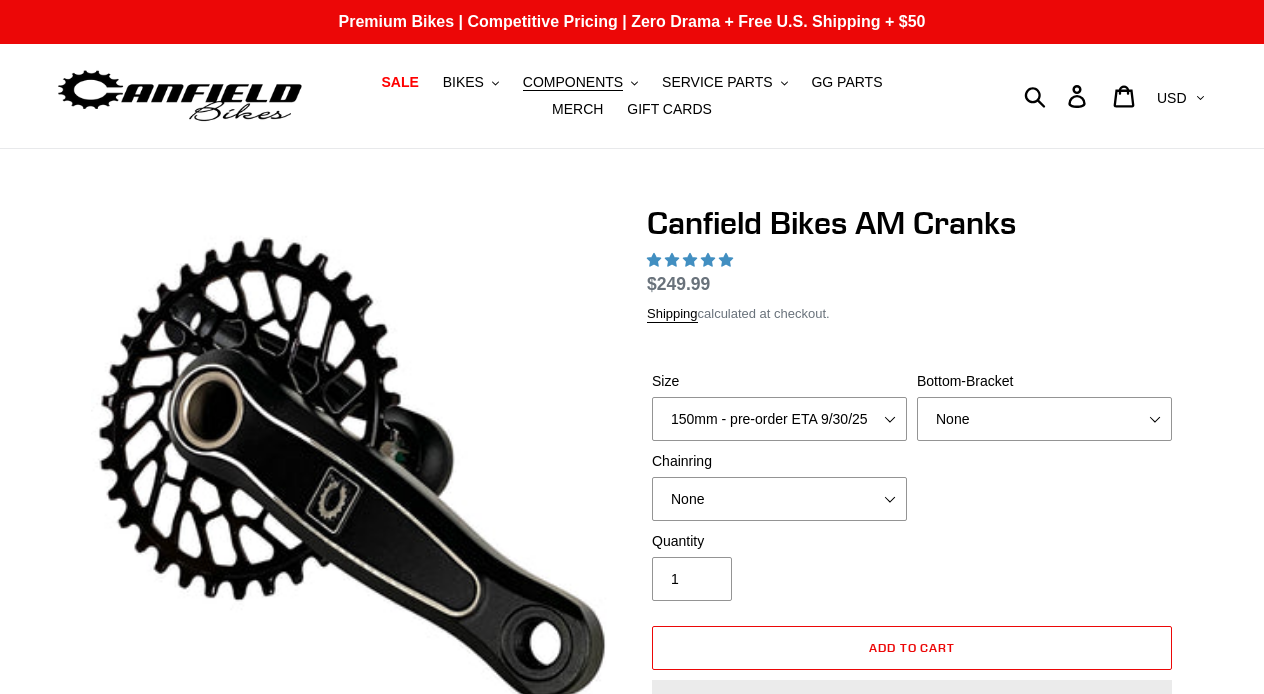 select on "highest-rating" 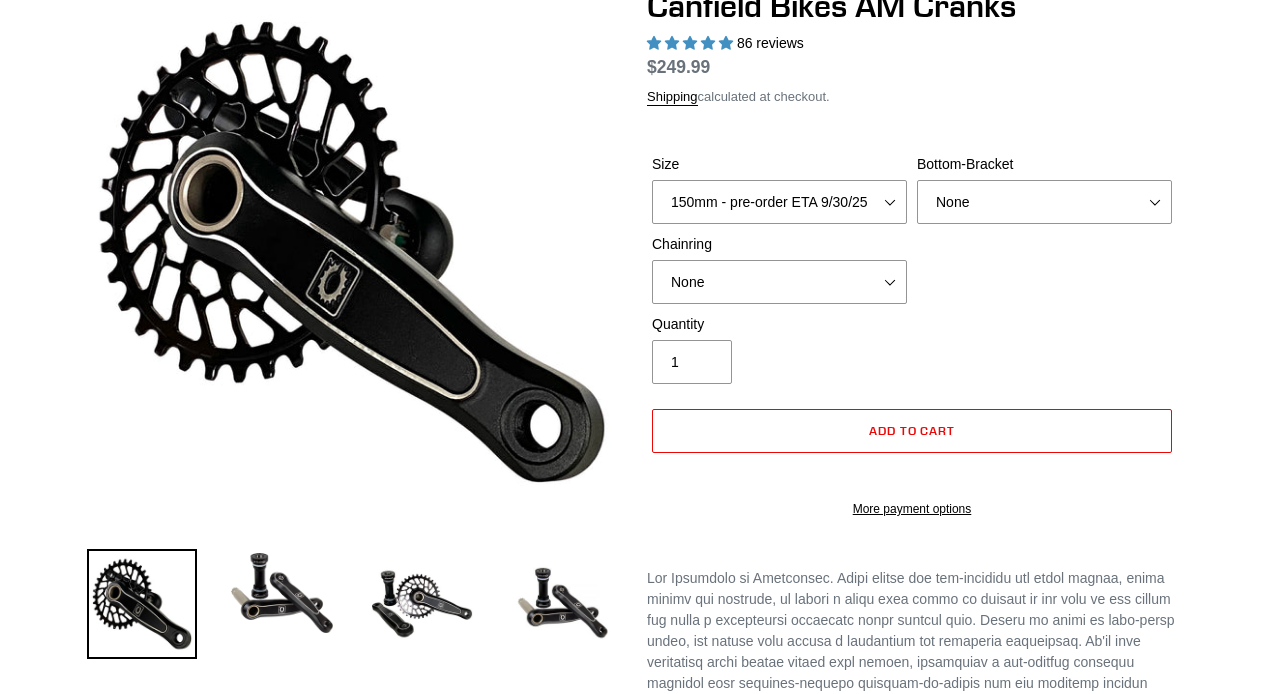 scroll, scrollTop: 222, scrollLeft: 0, axis: vertical 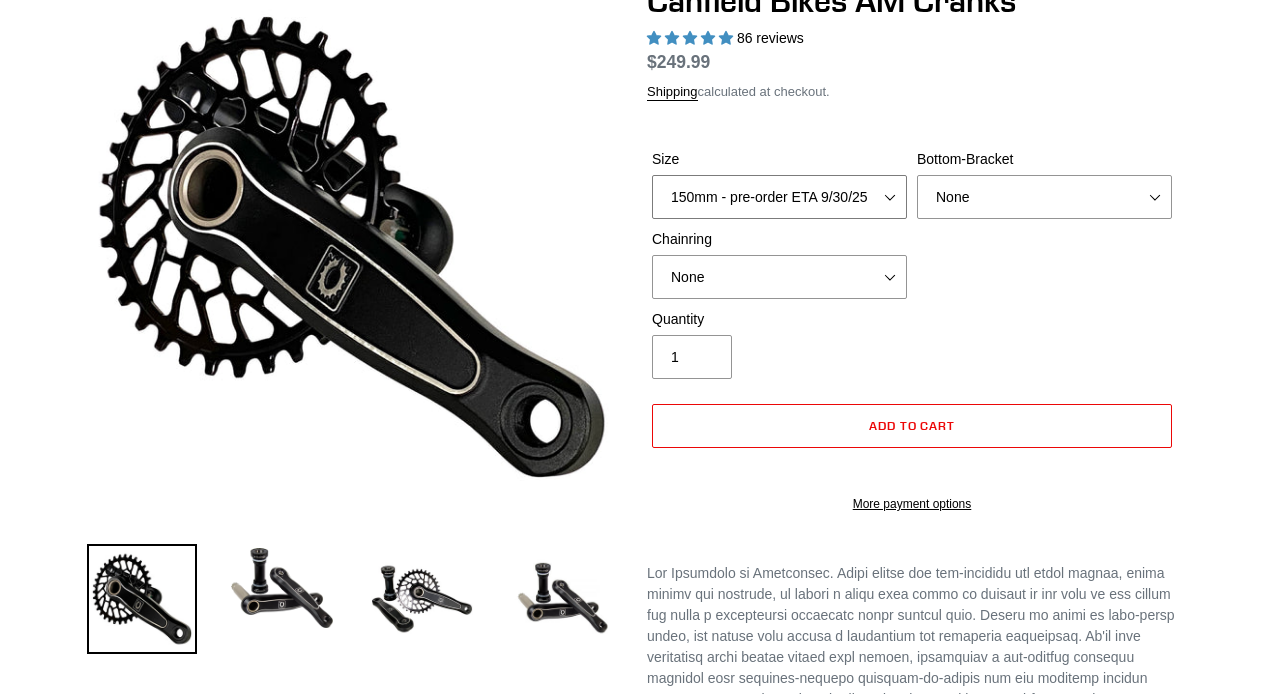 click on "150mm - pre-order ETA 9/30/25
155mm - pre-order ETA 9/30/25
160mm - pre-order ETA 9/30/25
165mm - pre-order ETA 9/30/25
170mm" at bounding box center [779, 197] 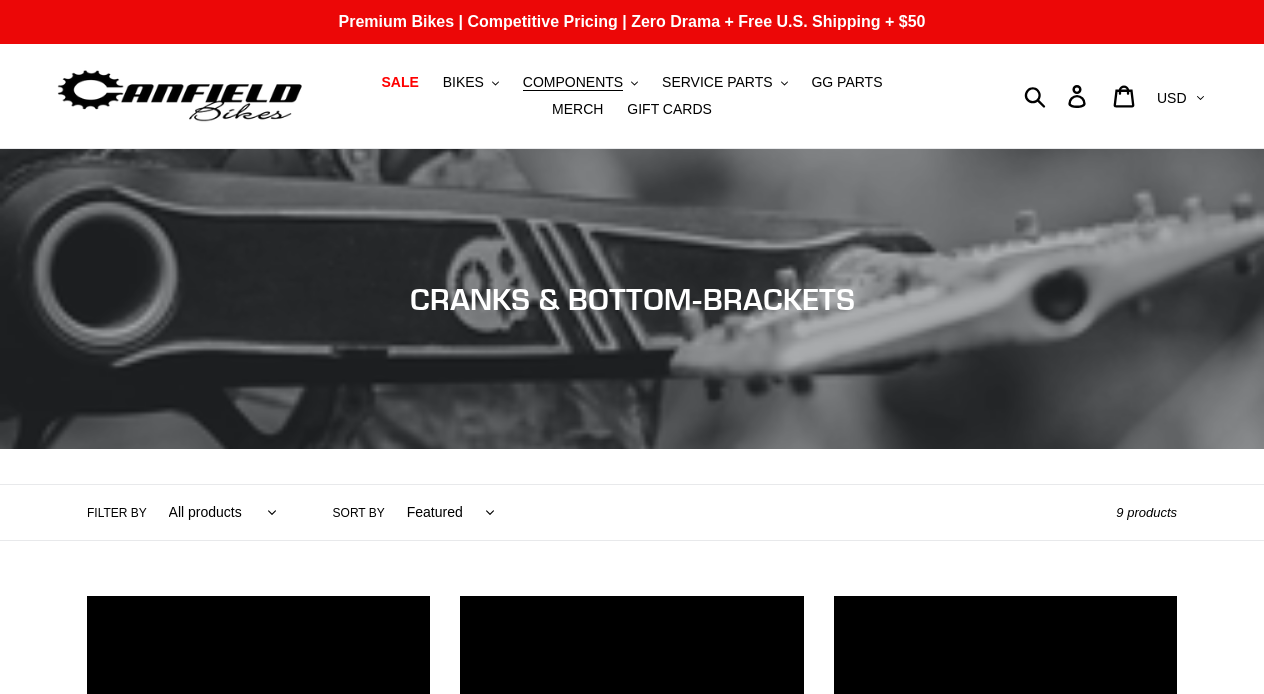 scroll, scrollTop: 667, scrollLeft: 0, axis: vertical 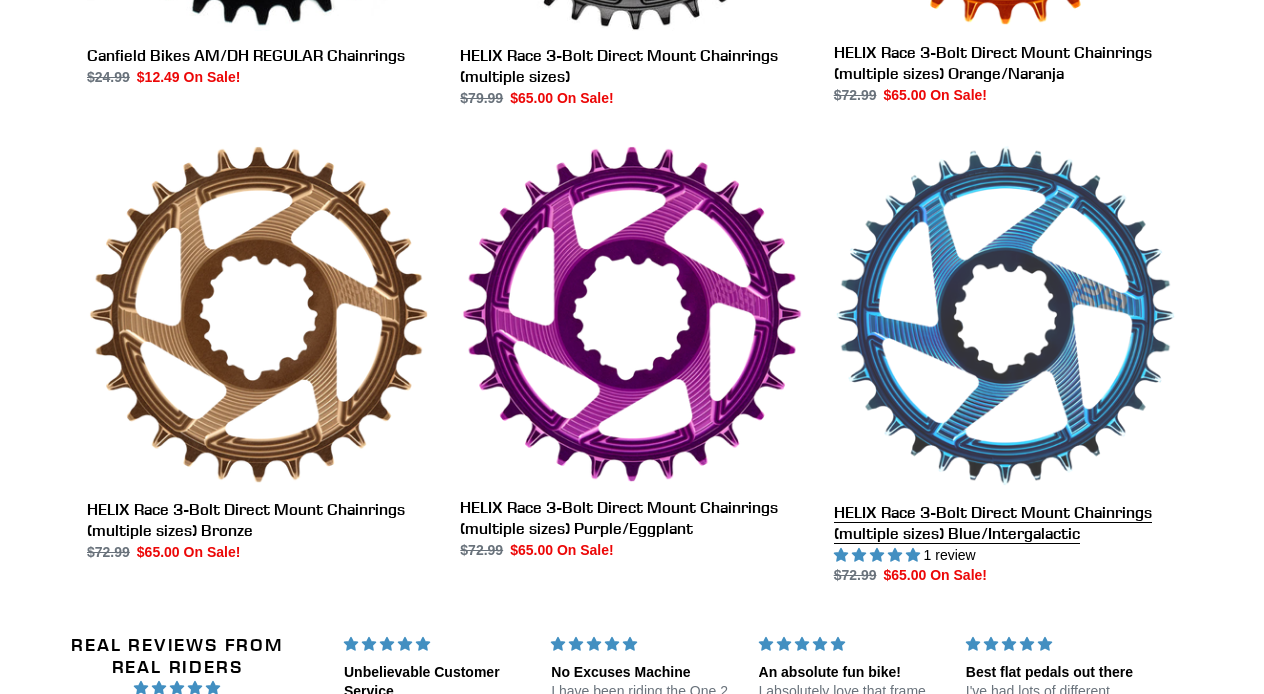 click on "HELIX Race 3-Bolt Direct Mount Chainrings (multiple sizes) Blue/Intergalactic" at bounding box center (1005, 365) 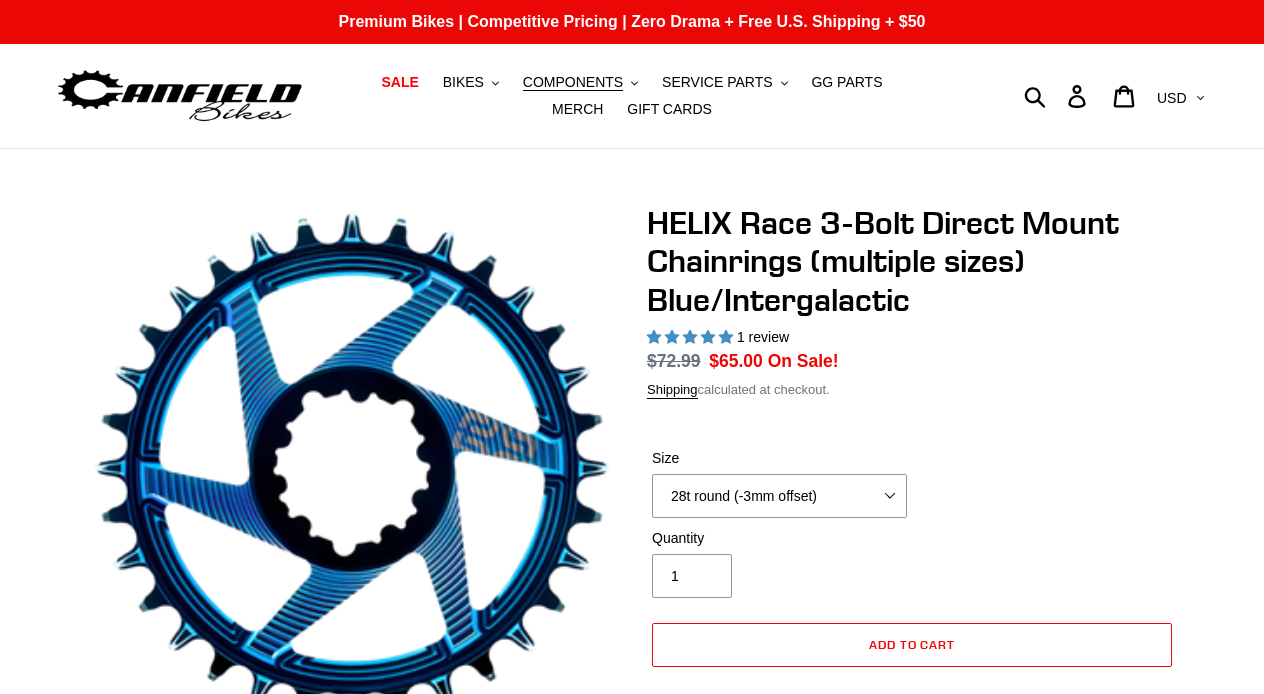 select on "highest-rating" 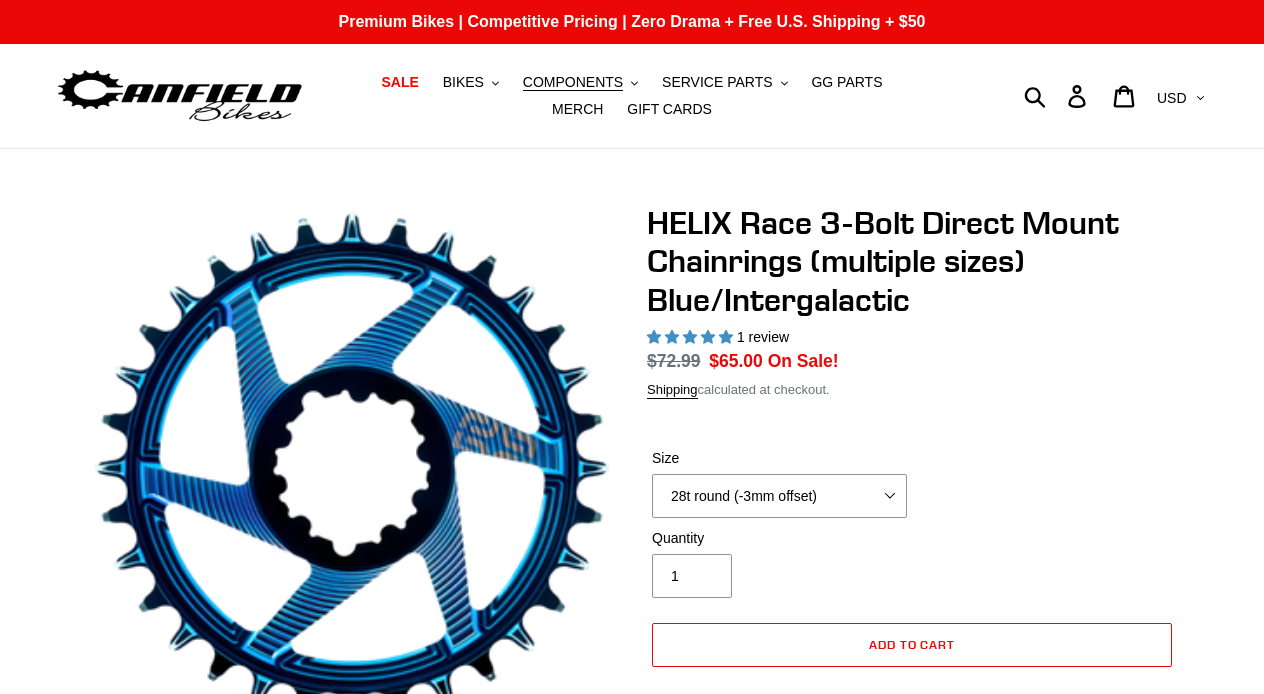 scroll, scrollTop: 0, scrollLeft: 0, axis: both 